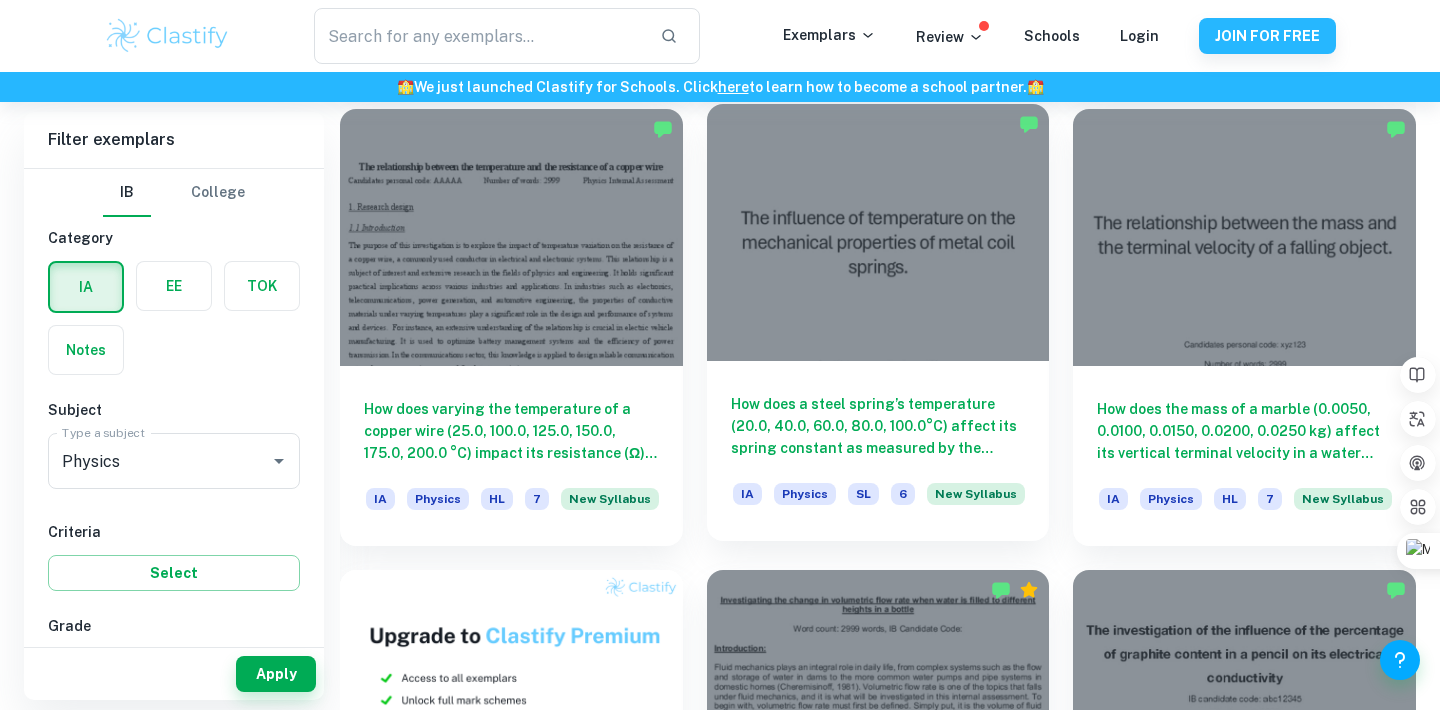 scroll, scrollTop: 1087, scrollLeft: 0, axis: vertical 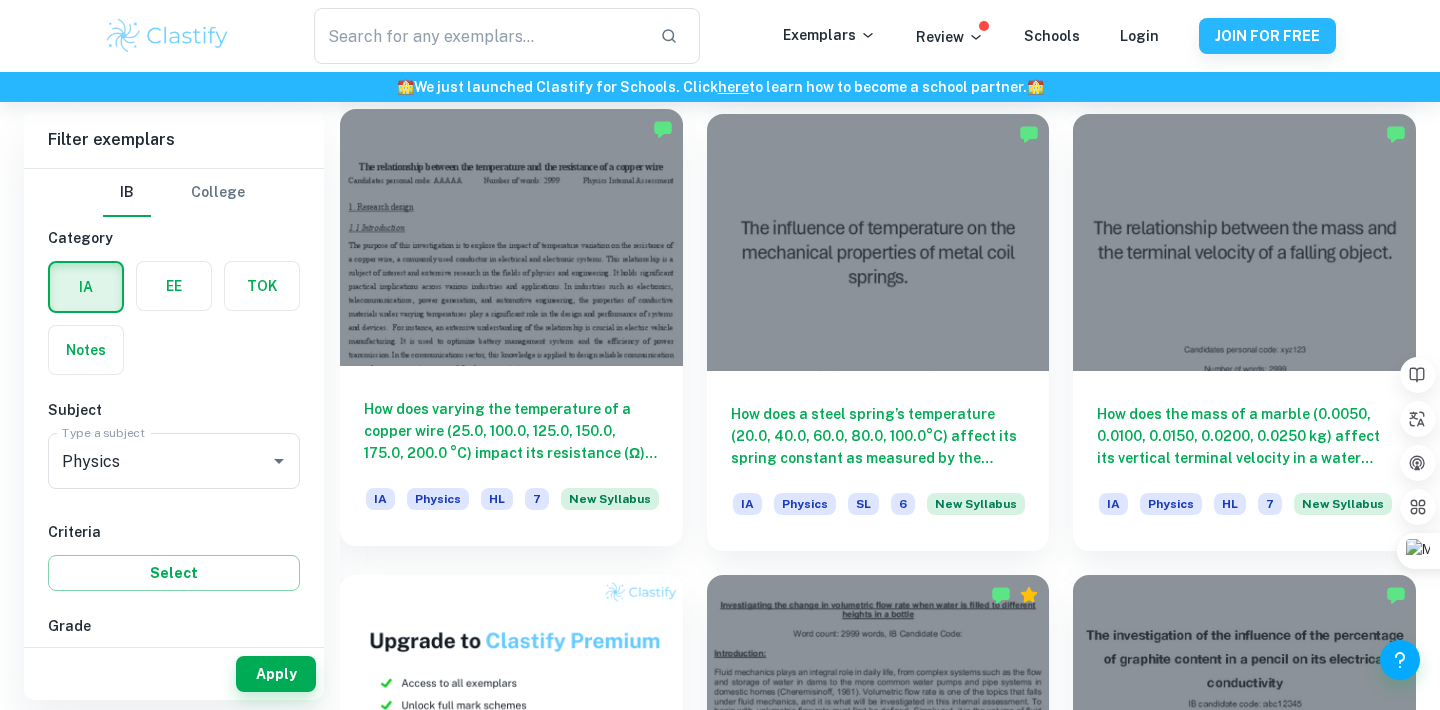 click on "How does varying the temperature of a copper wire (25.0, 100.0, 125.0, 150.0, 175.0, 200.0 °C) impact its resistance (Ω) measured by a multimeter (200 Ω) and an infrared thermometer?" at bounding box center [511, 431] 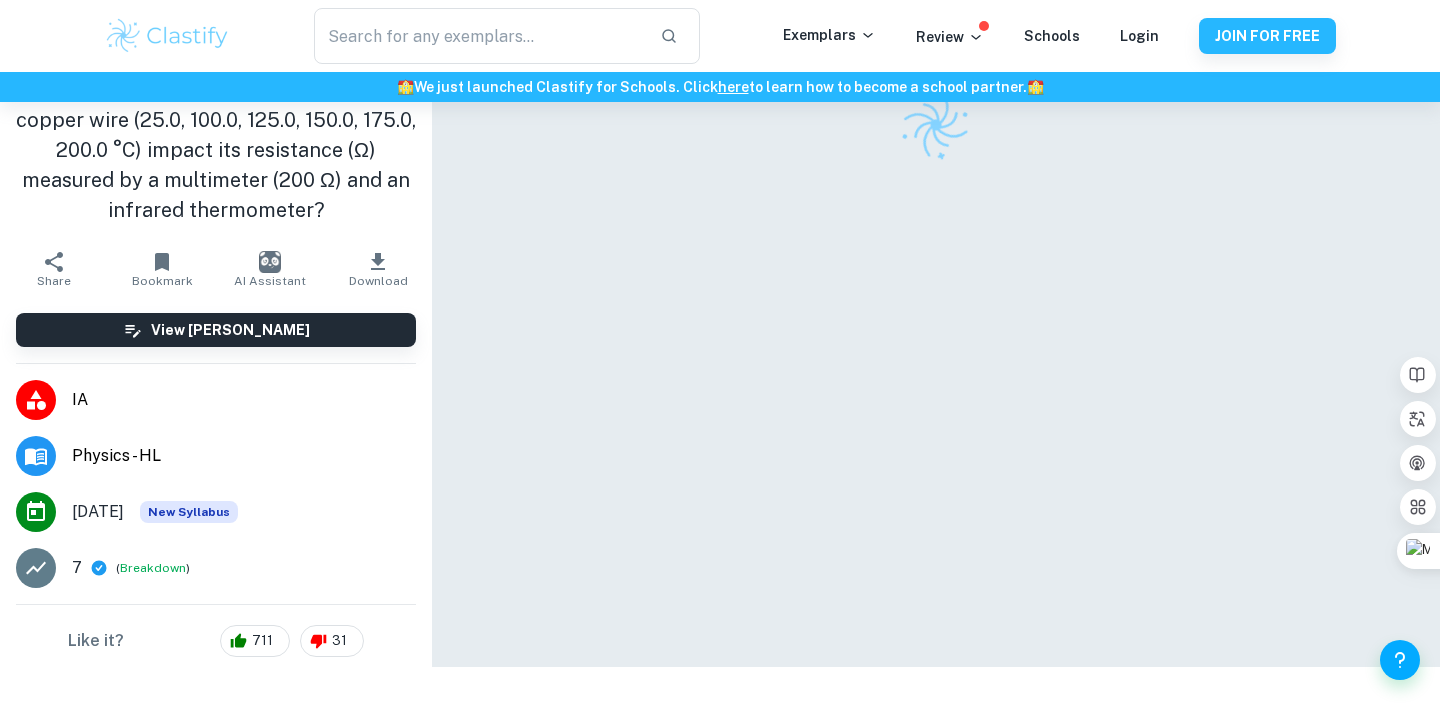 scroll, scrollTop: 0, scrollLeft: 0, axis: both 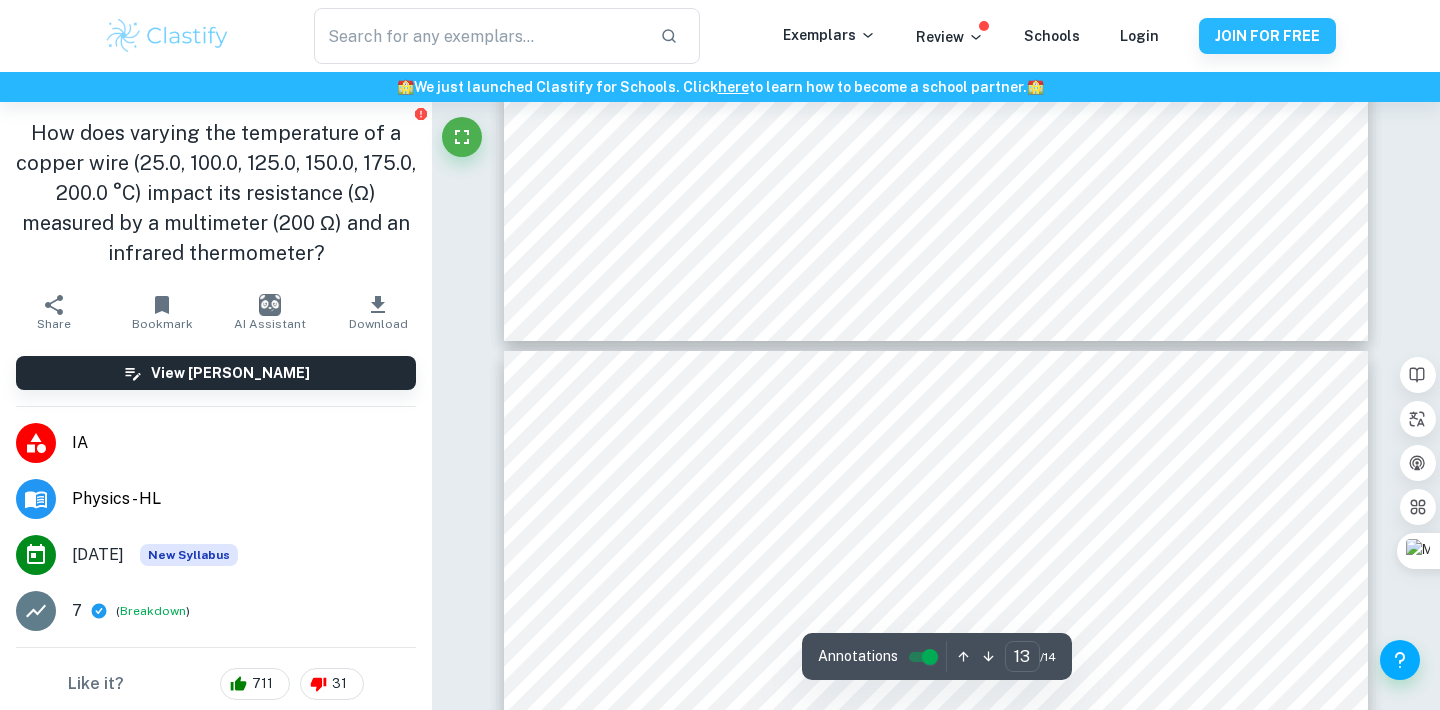 type on "14" 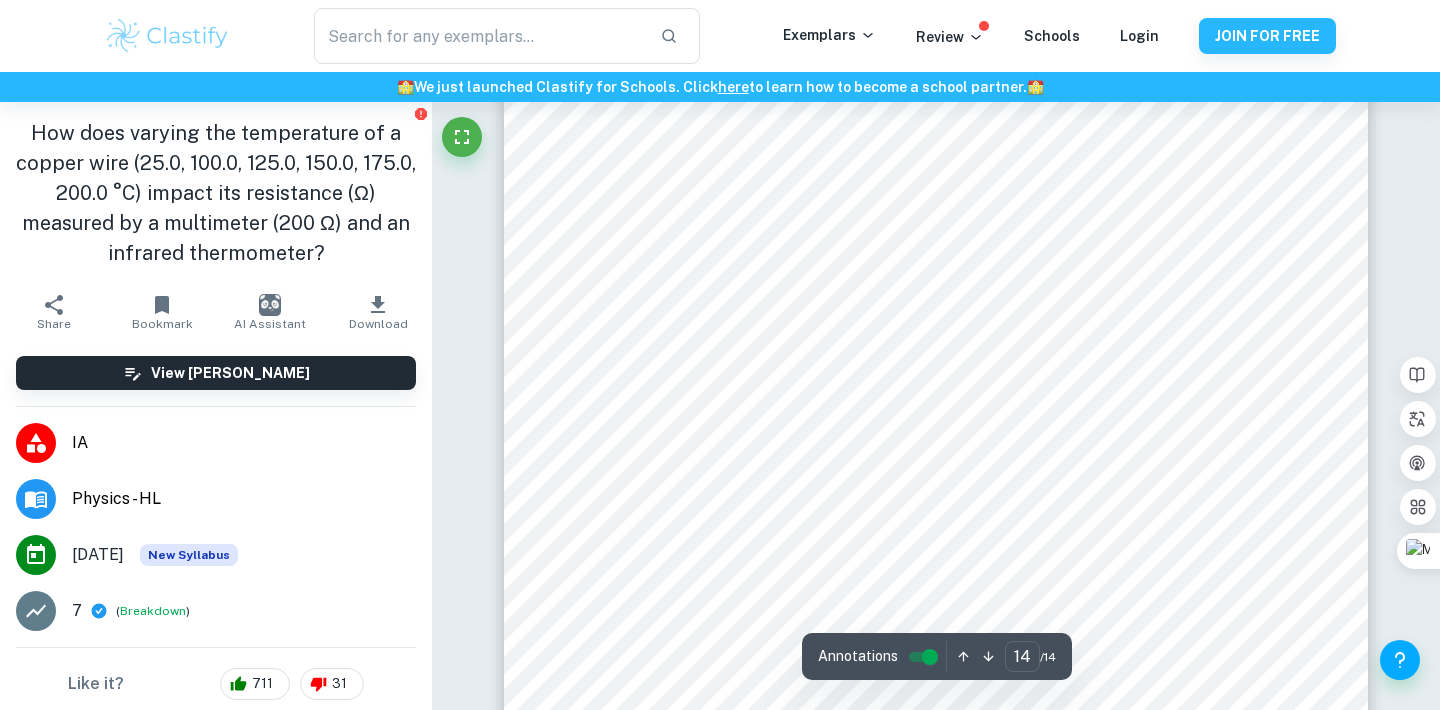 scroll, scrollTop: 17218, scrollLeft: 0, axis: vertical 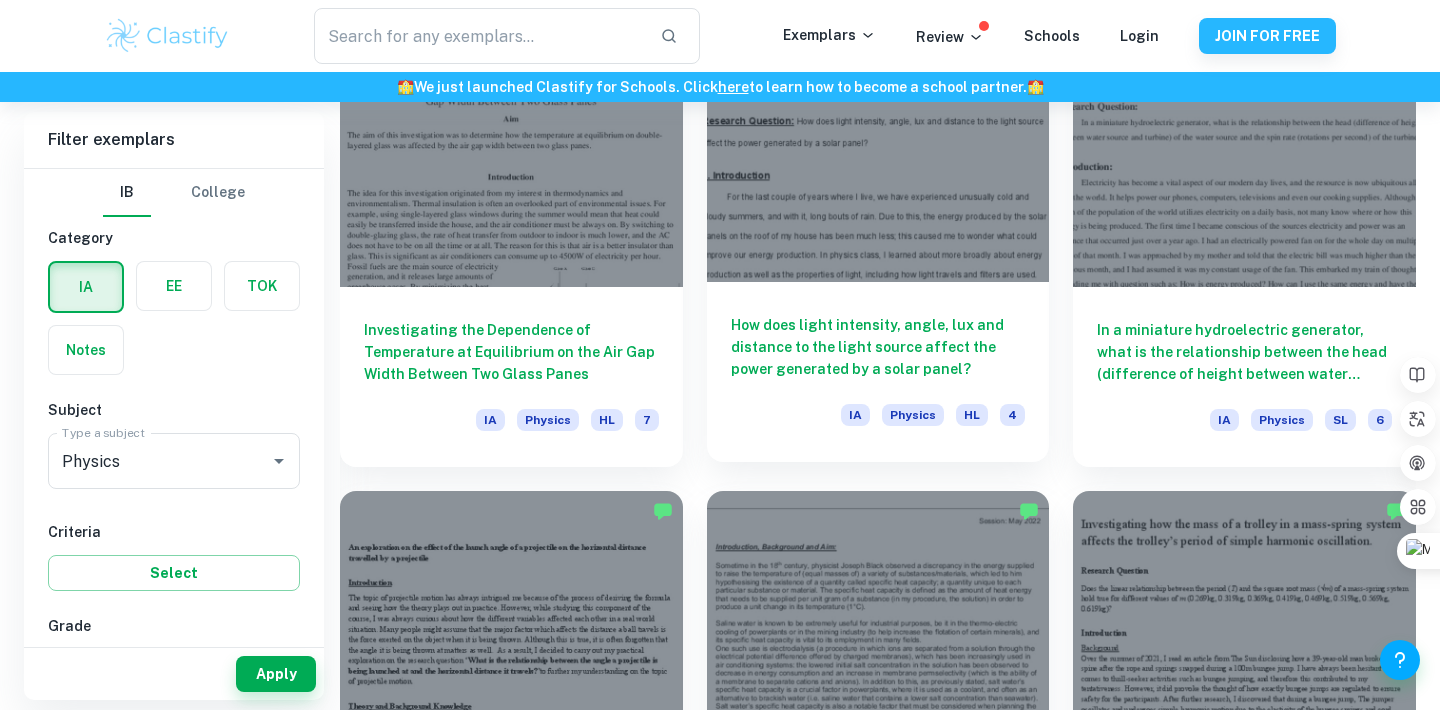 click on "How does light intensity, angle, lux and distance to the light source affect the power generated by a solar panel?" at bounding box center (878, 347) 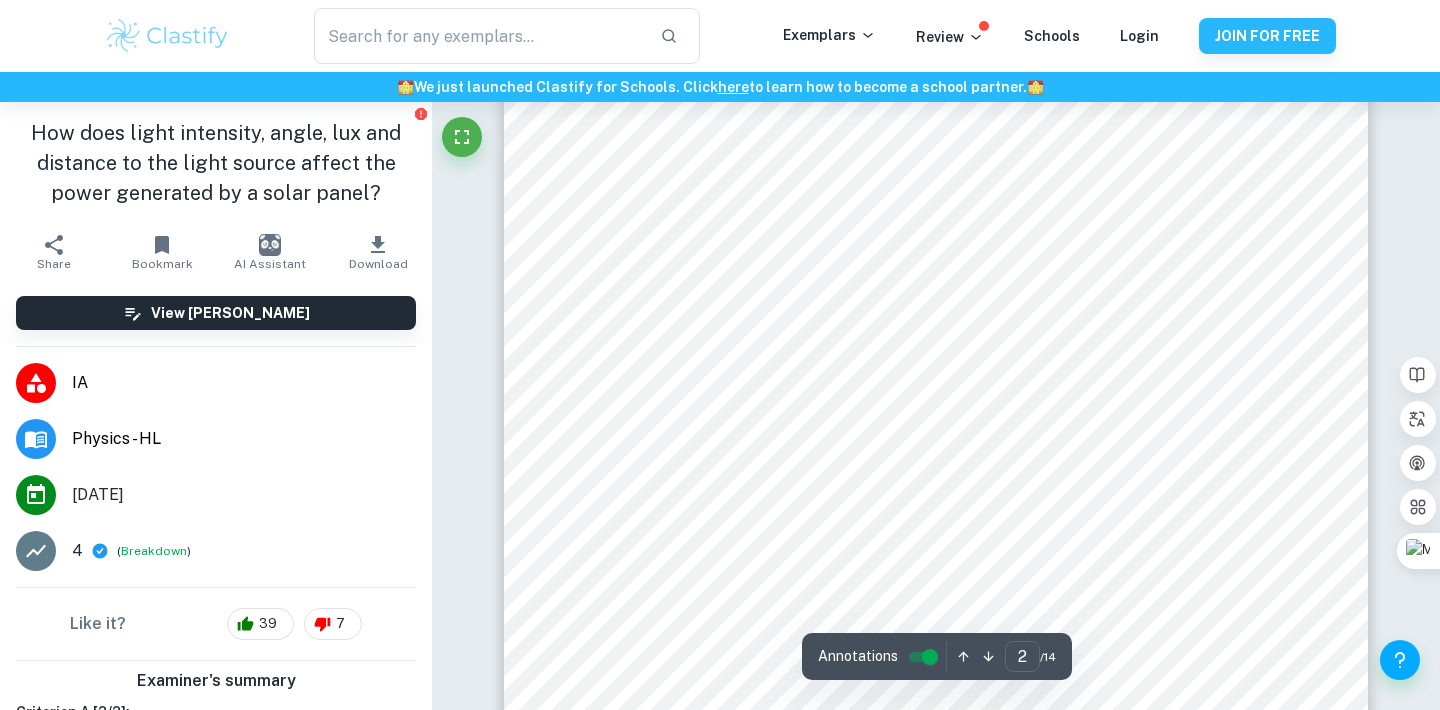scroll, scrollTop: 319, scrollLeft: 0, axis: vertical 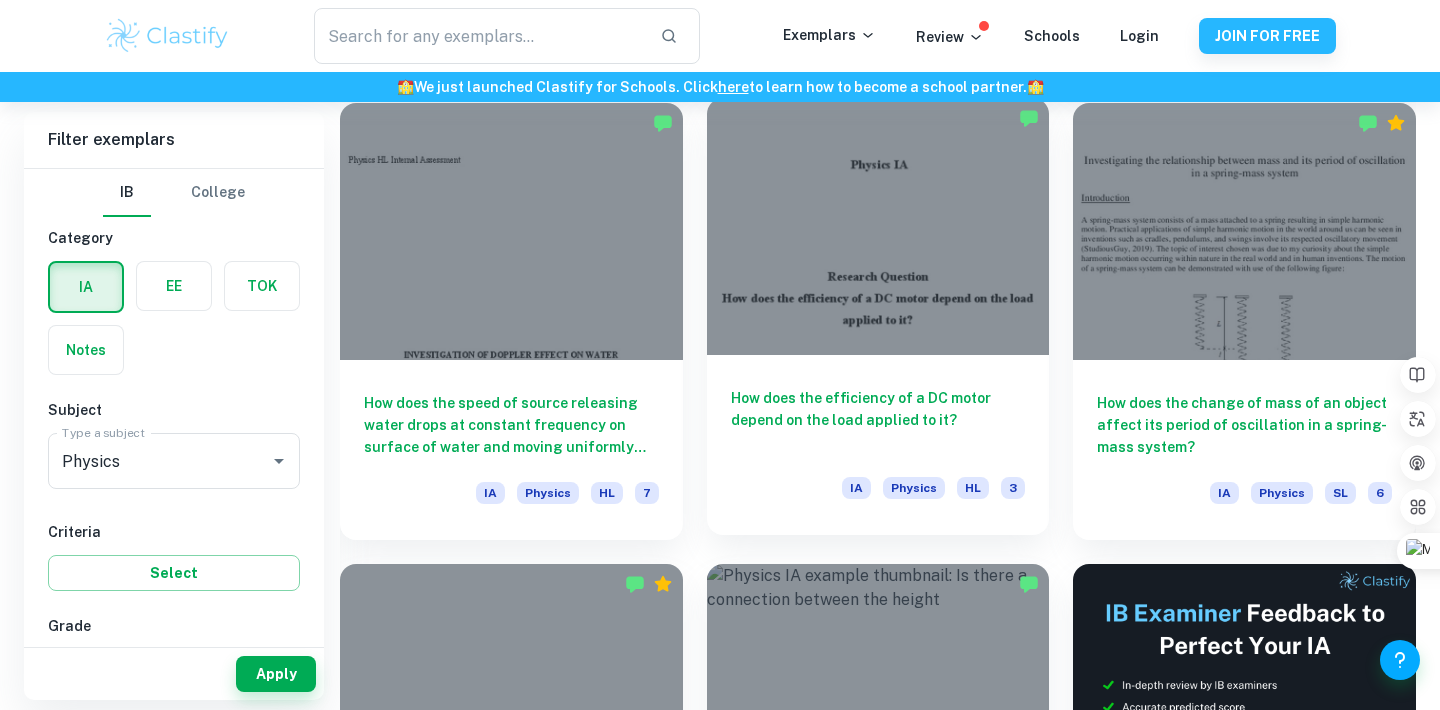 click on "How does the efficiency of a DC motor depend on the load applied to it?" at bounding box center (878, 420) 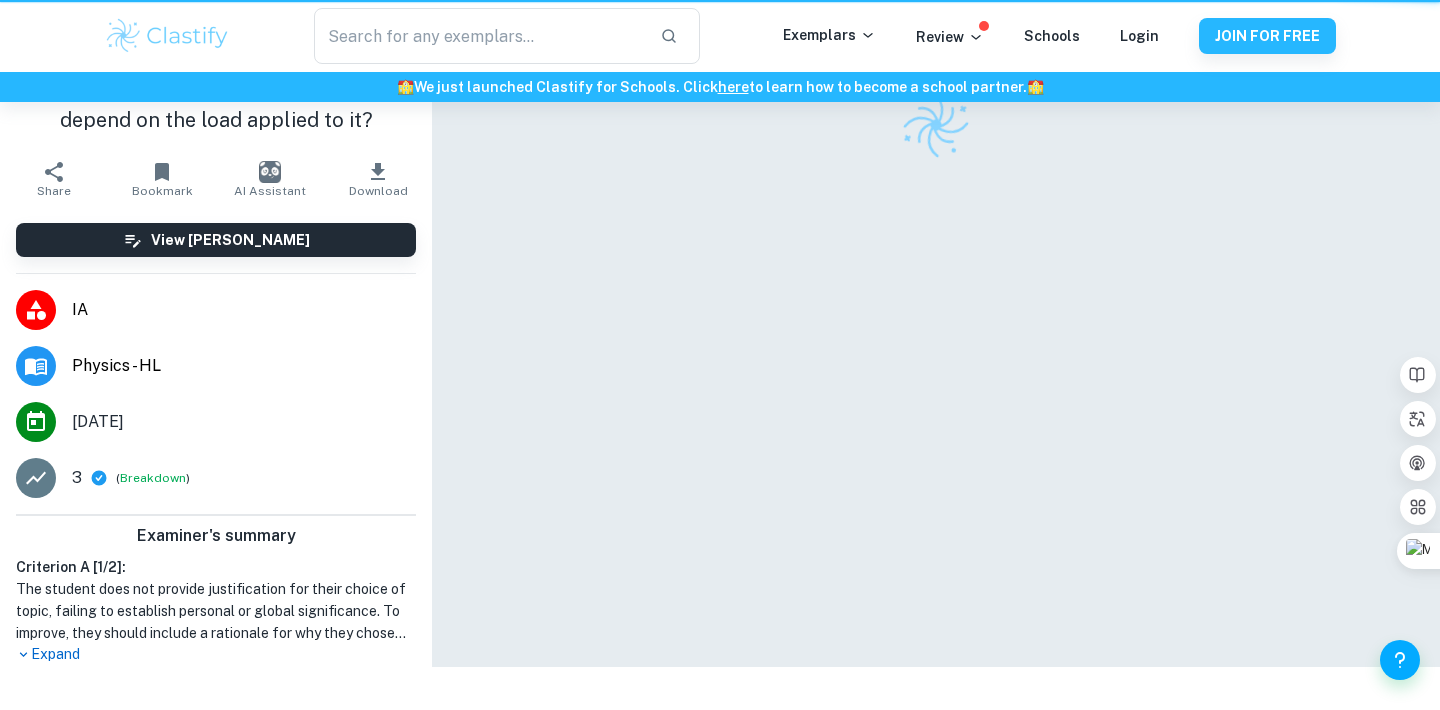 scroll, scrollTop: 0, scrollLeft: 0, axis: both 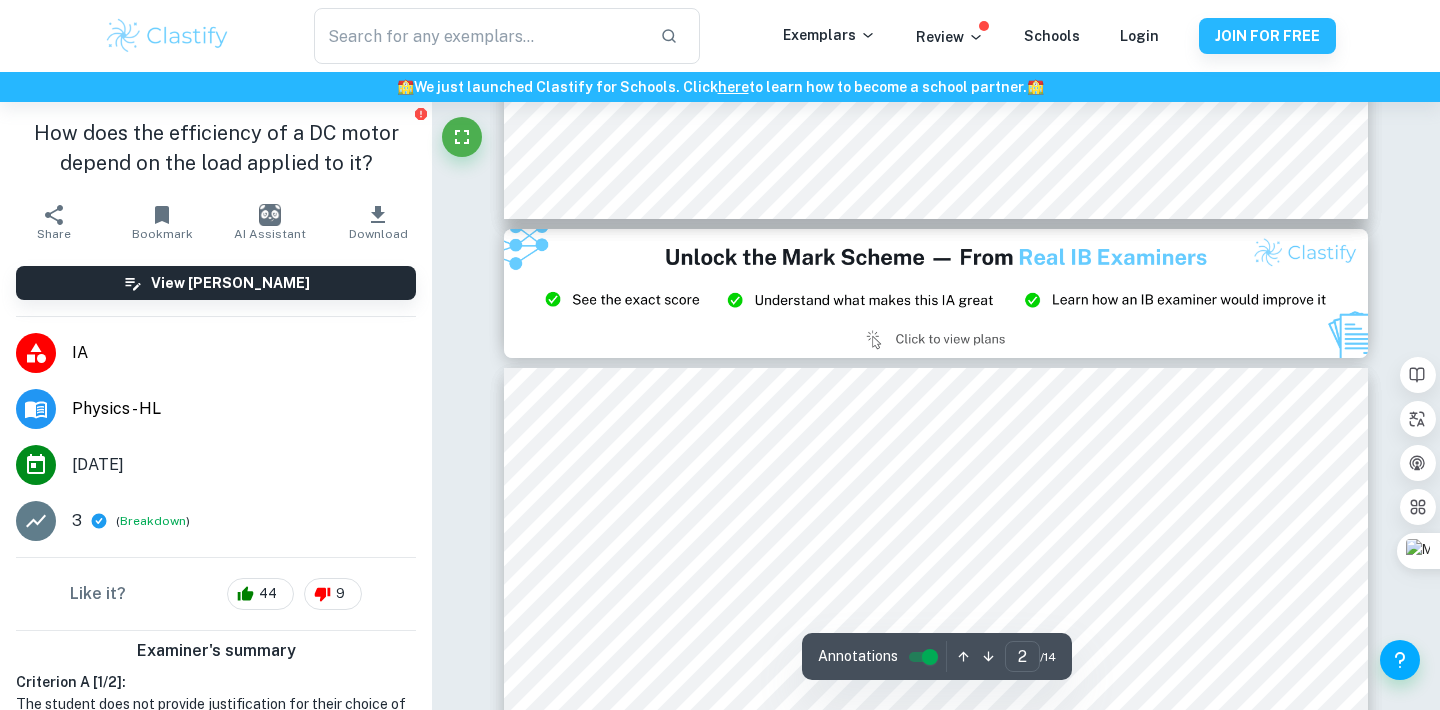 type on "1" 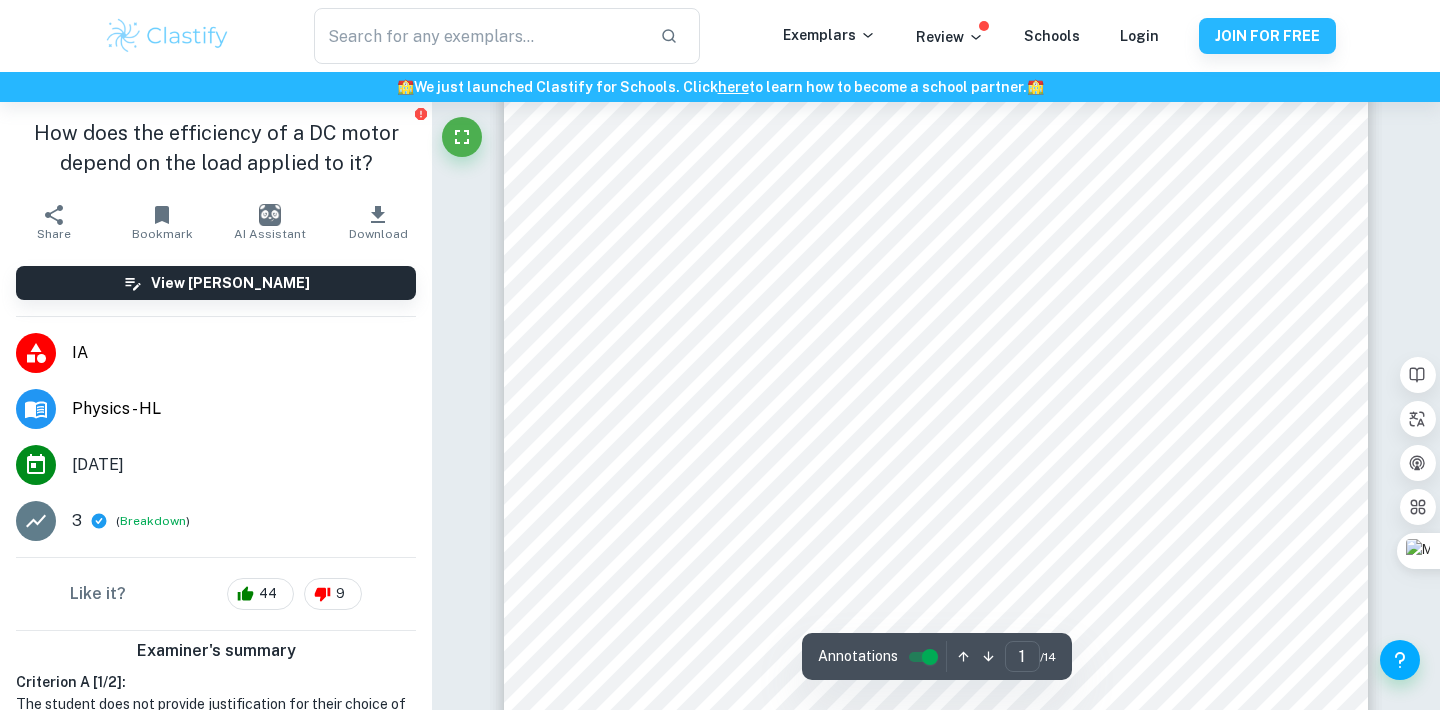 scroll, scrollTop: 0, scrollLeft: 0, axis: both 